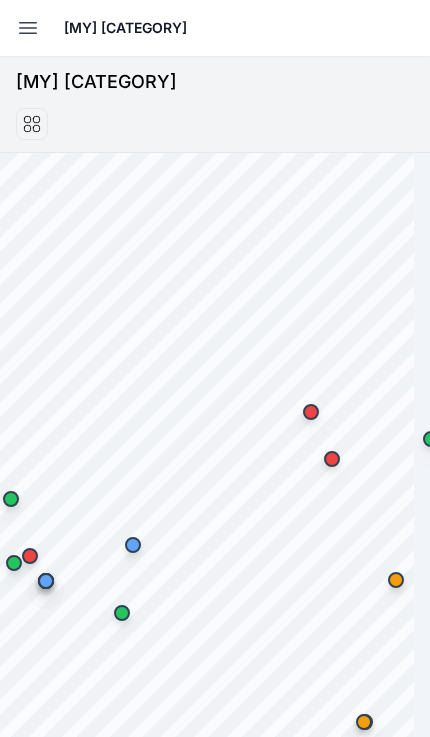 scroll, scrollTop: 0, scrollLeft: 0, axis: both 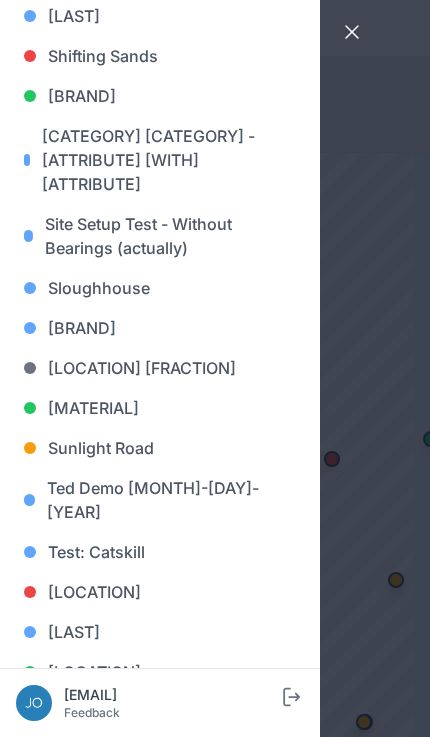 click on "[LOCATION]" at bounding box center [160, 672] 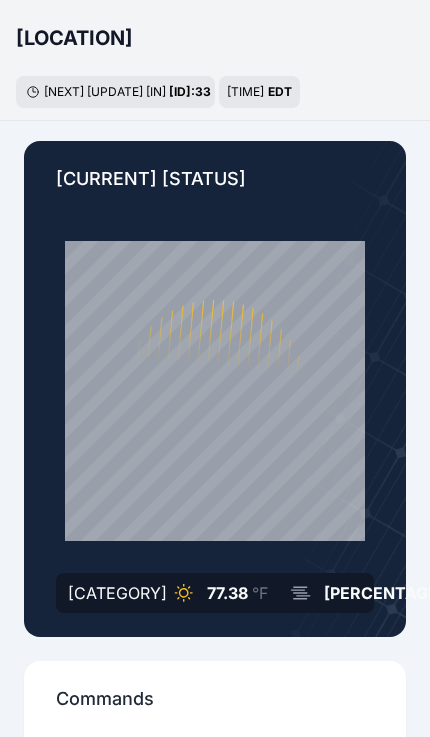 scroll, scrollTop: 0, scrollLeft: 0, axis: both 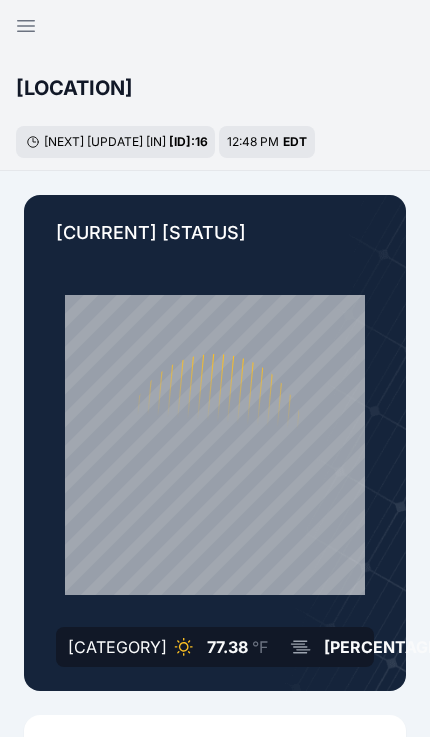 click at bounding box center (26, 26) 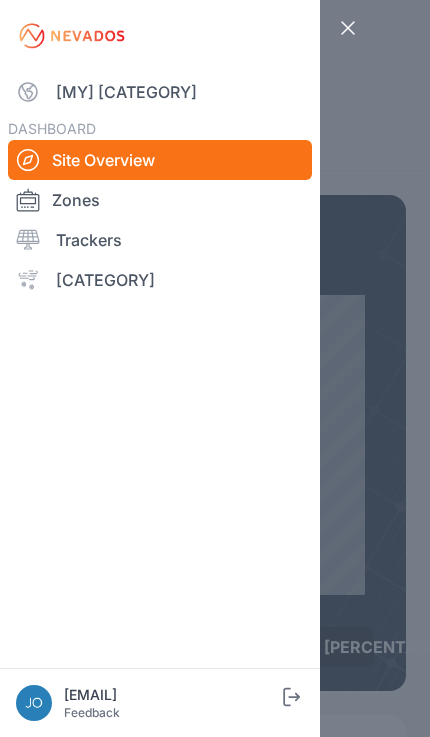 click on "[MY] [CATEGORY]" at bounding box center [160, 92] 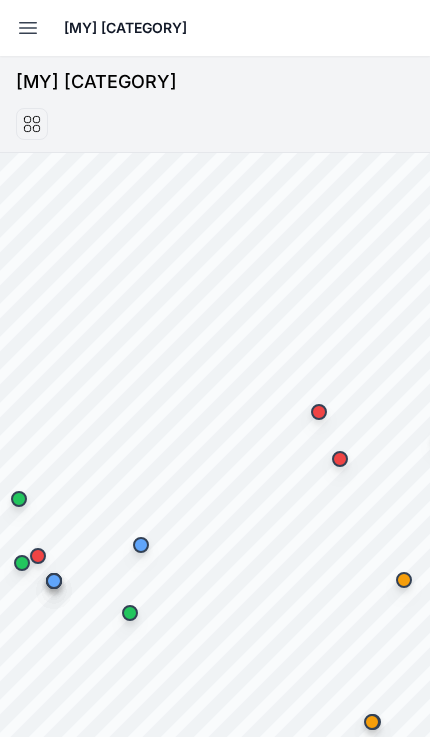 click at bounding box center (28, 28) 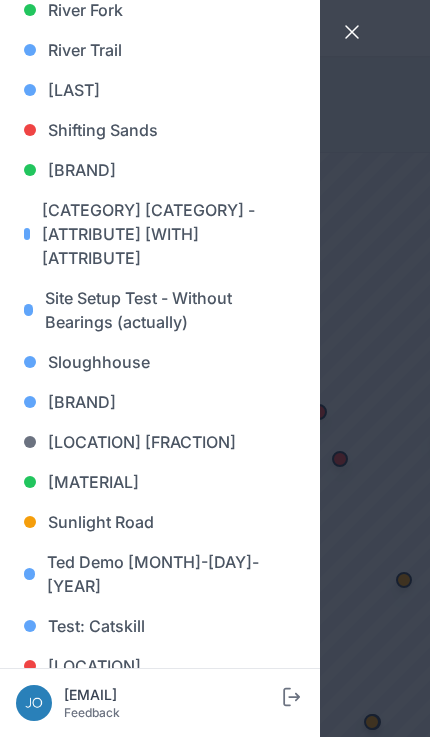 scroll, scrollTop: 1621, scrollLeft: 0, axis: vertical 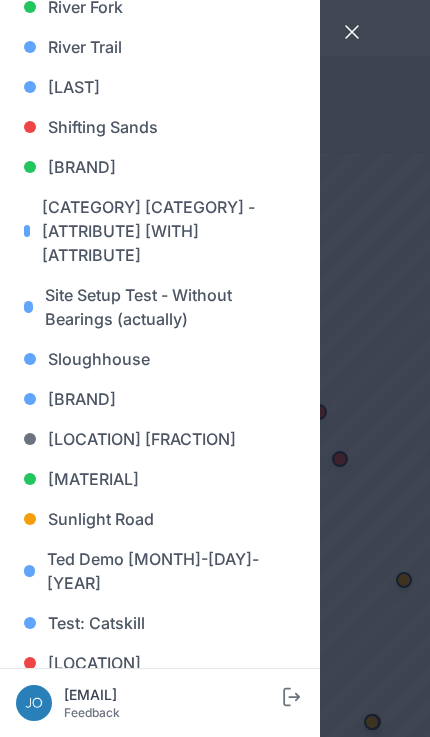 click on "[PERSON_NAME]" at bounding box center (160, 87) 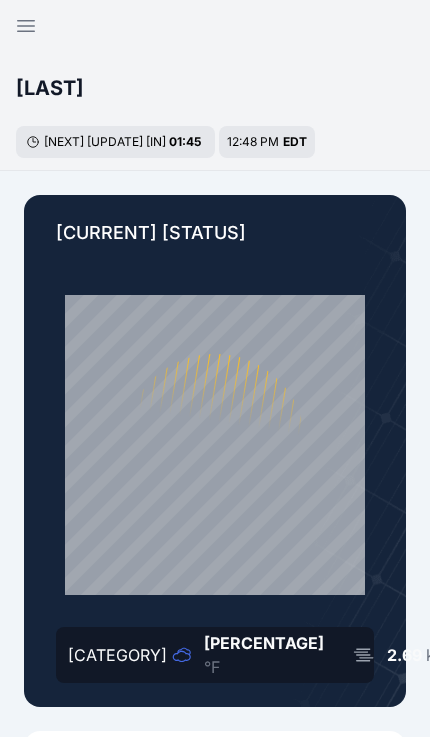 click at bounding box center [26, 26] 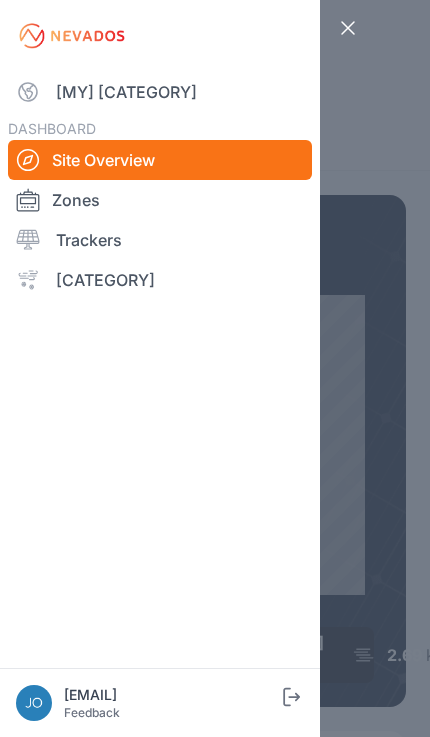 click on "My Sites" at bounding box center [160, 92] 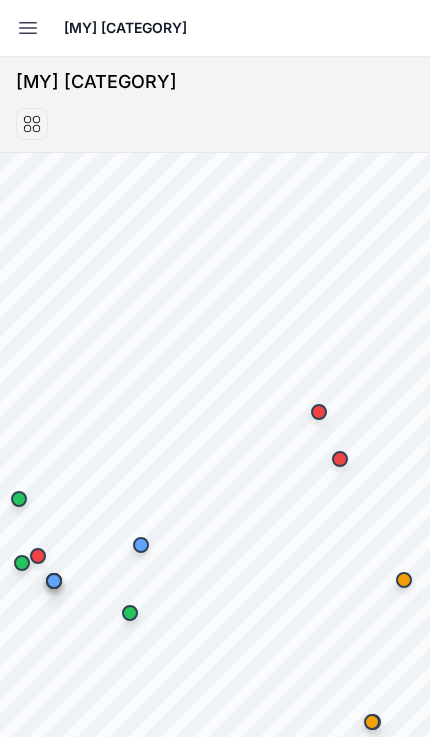 click on "Open sidebar" at bounding box center [28, 28] 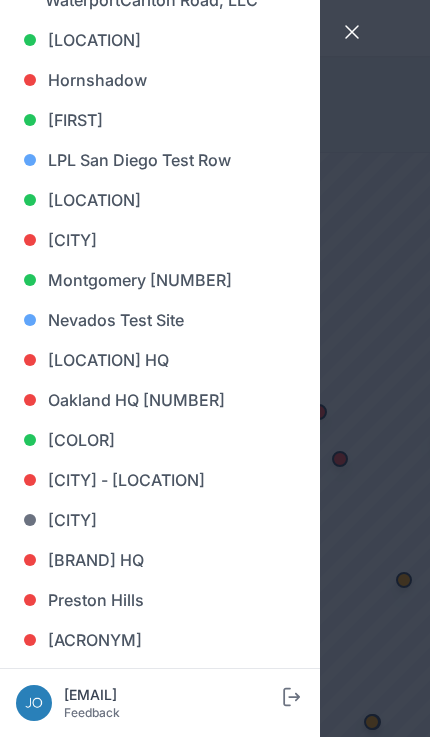scroll, scrollTop: 916, scrollLeft: 0, axis: vertical 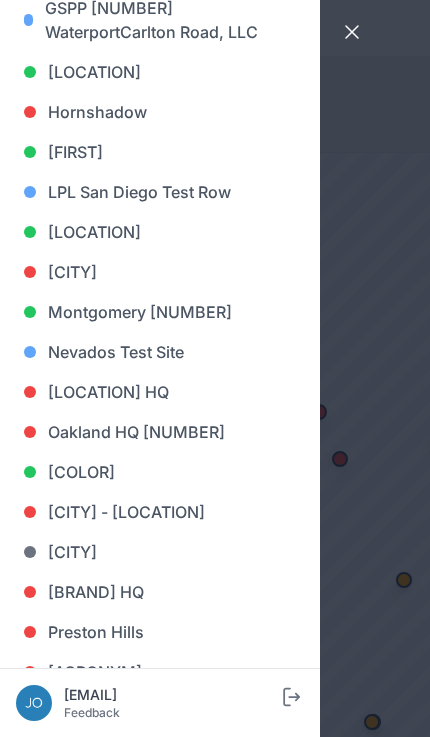 click on "[CITY]" at bounding box center [160, 72] 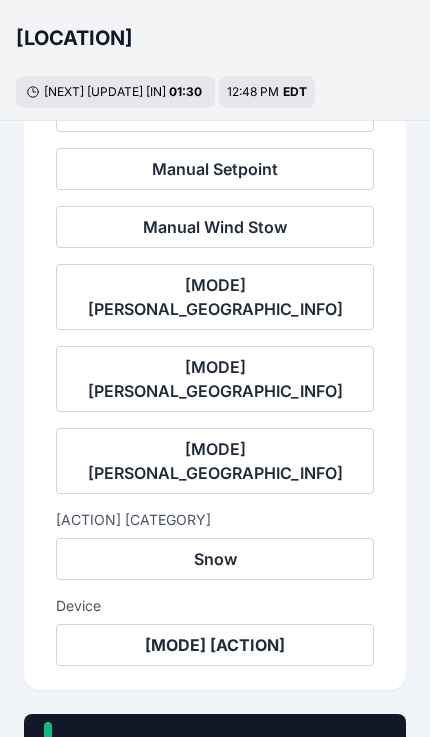 click on "100 % Trackers 176/176" at bounding box center (215, 770) 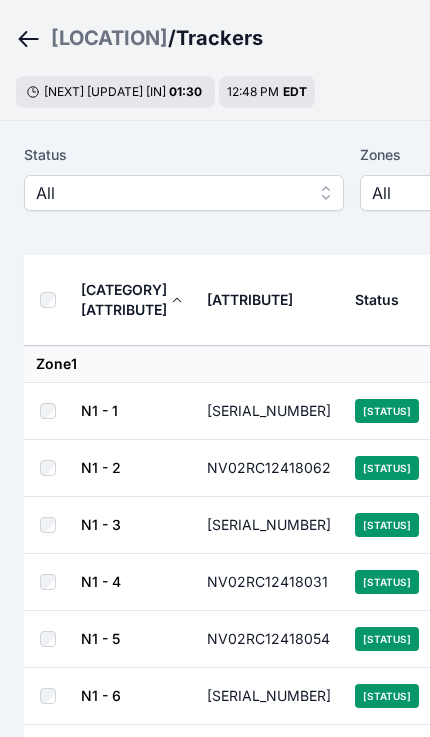 click on "NV02RC12418053" at bounding box center [269, 411] 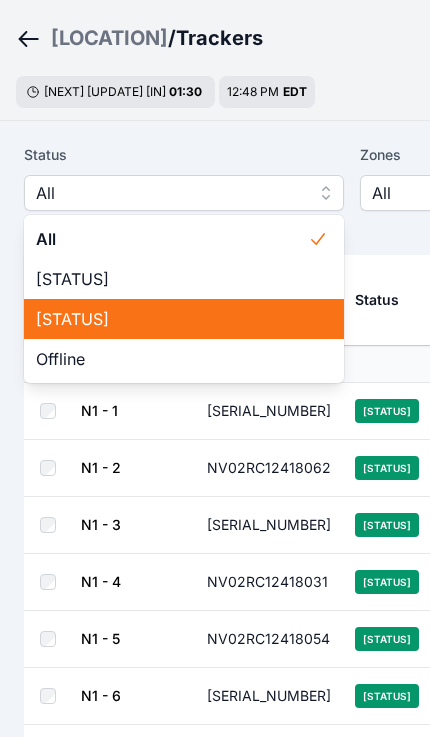 click on "Off Target" at bounding box center (172, 319) 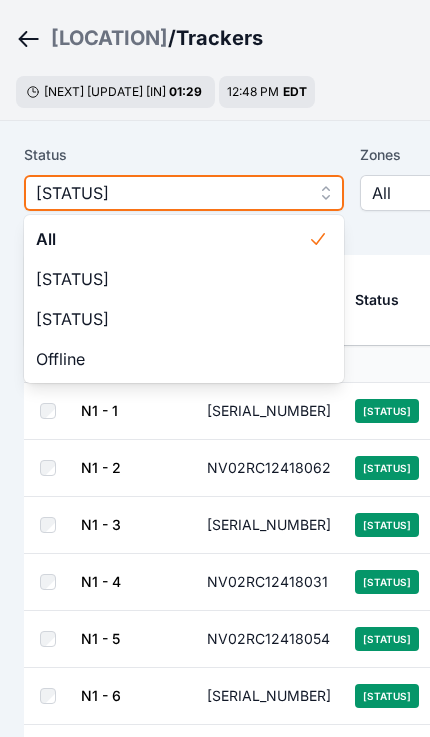 scroll, scrollTop: 0, scrollLeft: 0, axis: both 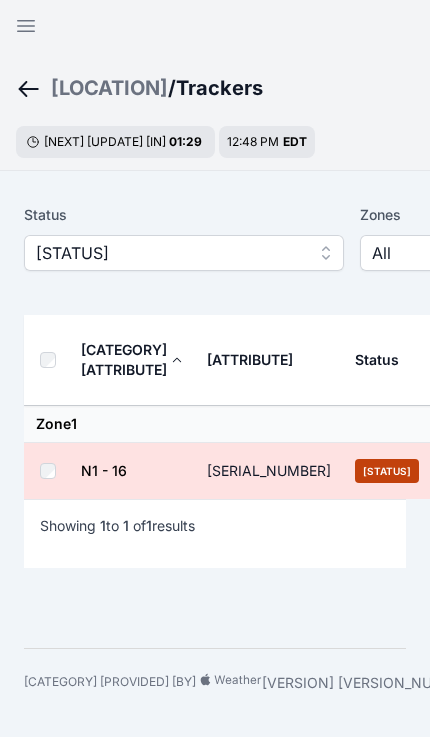 click at bounding box center (52, 360) 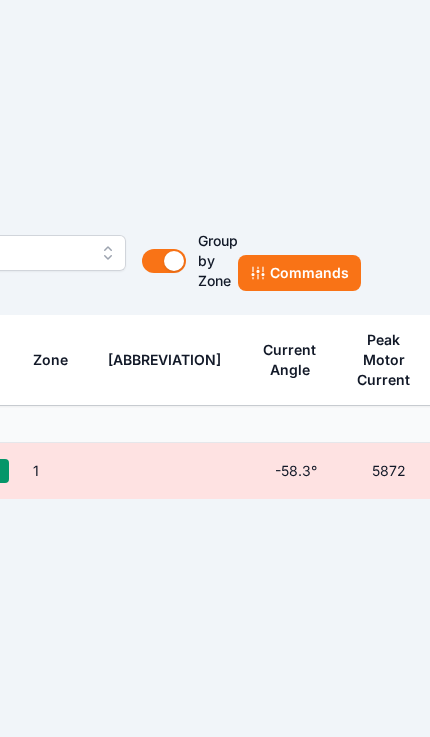 click on "[COMMANDS]" at bounding box center (299, 273) 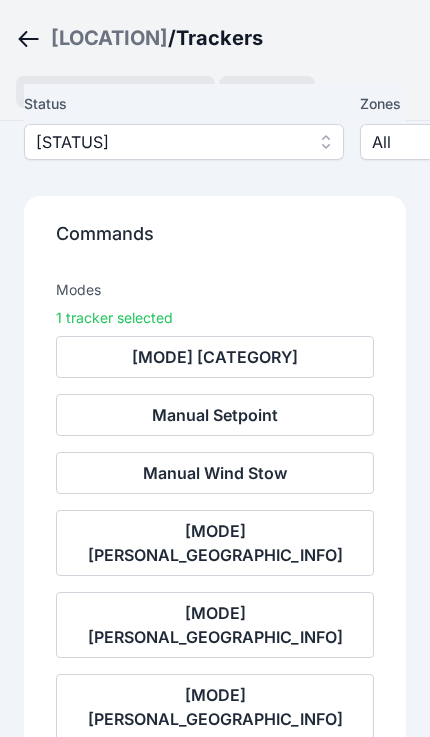 scroll, scrollTop: 110, scrollLeft: 0, axis: vertical 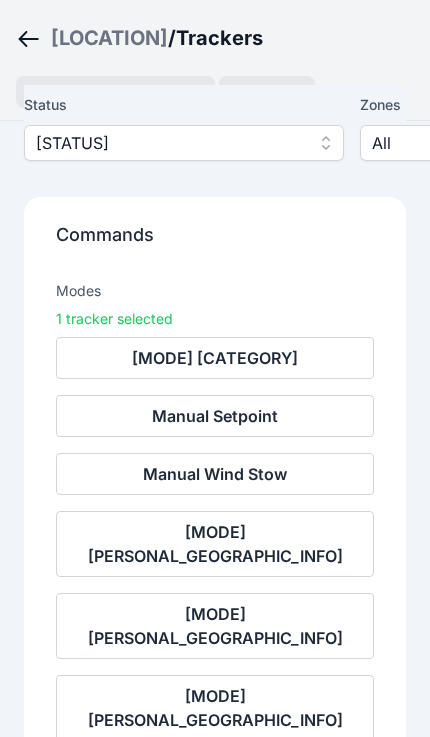 click on "[ACTION] [ACTION]" at bounding box center [215, 806] 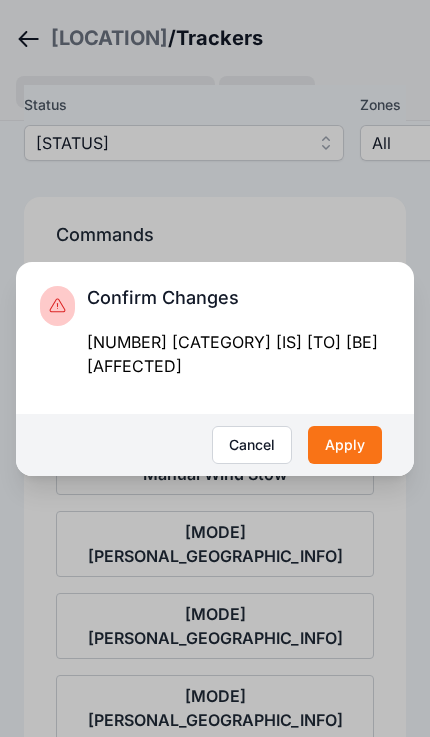 click on "[ACTION]" at bounding box center [345, 445] 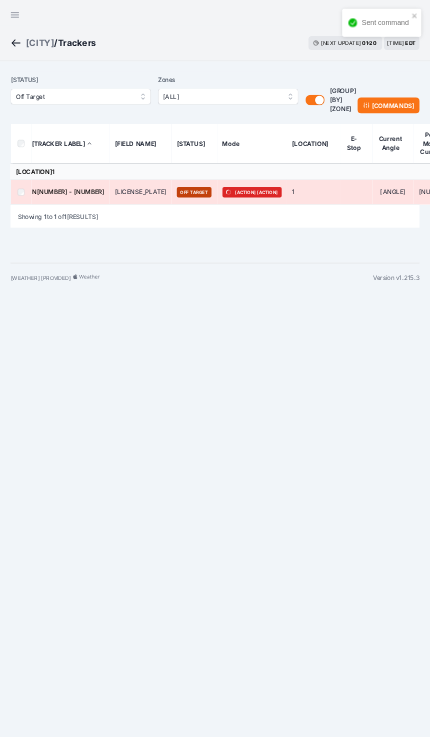 scroll, scrollTop: 0, scrollLeft: 0, axis: both 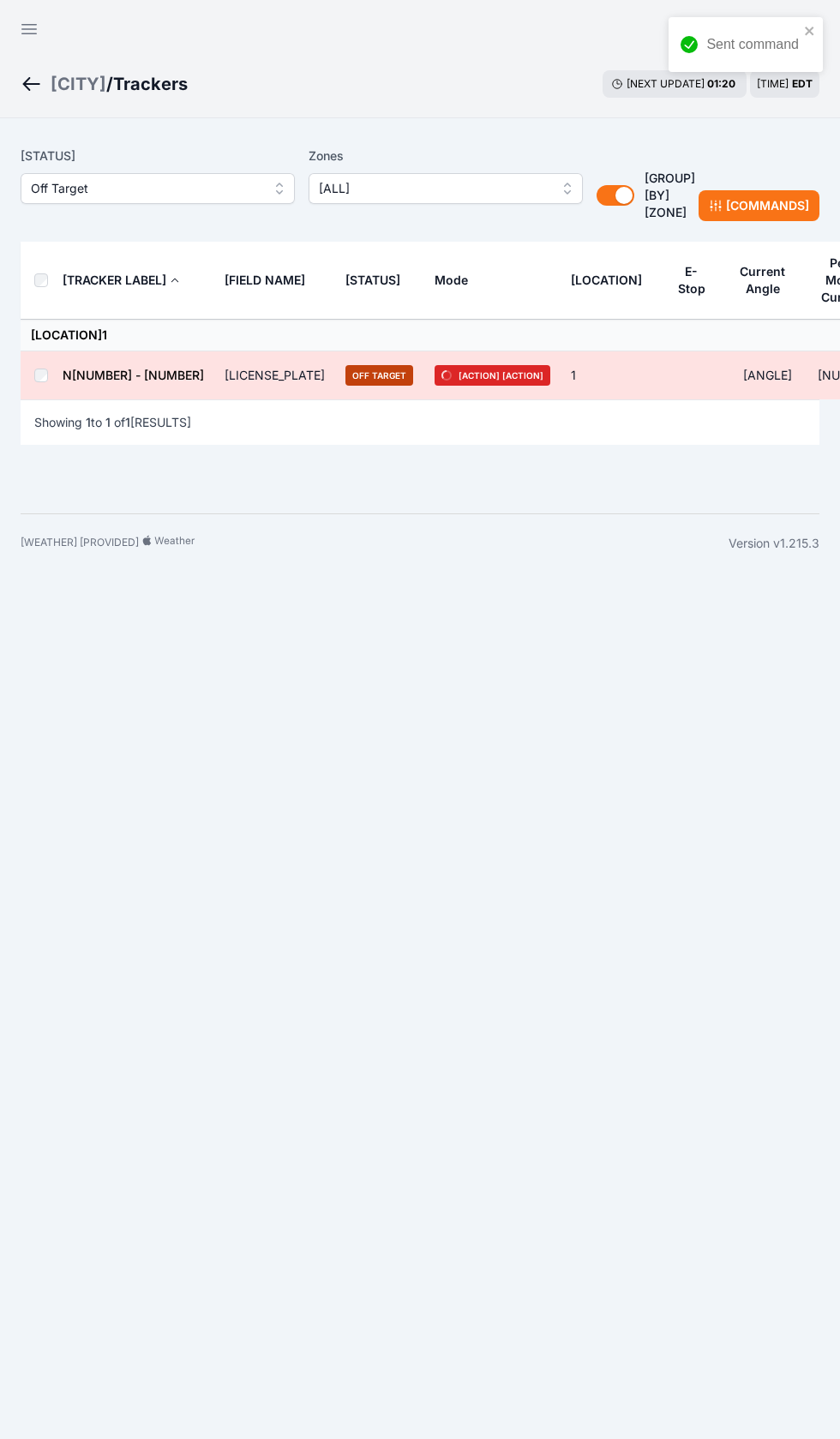 click on "[CITY]" at bounding box center (78, 84) 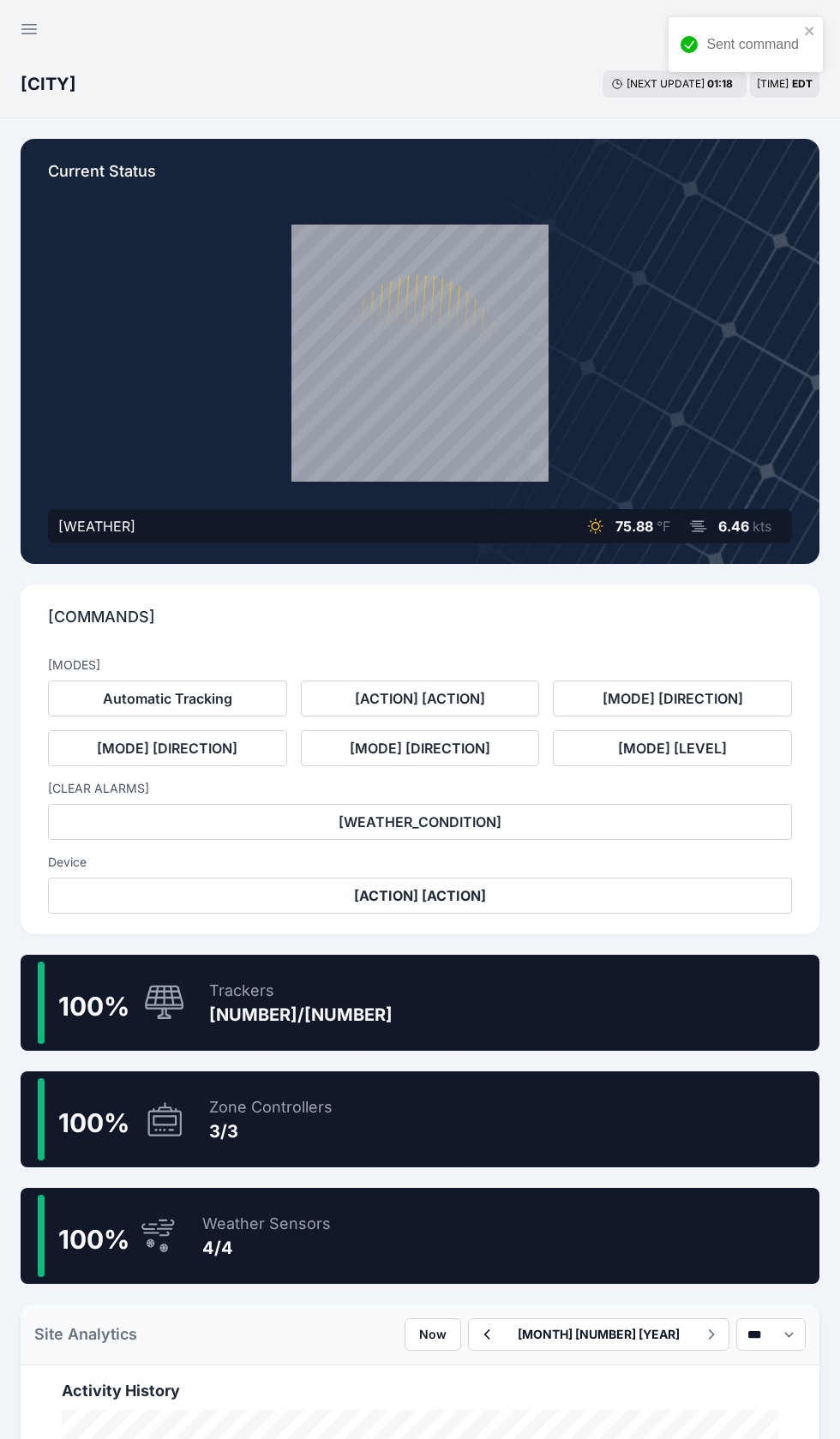 click at bounding box center [29, 29] 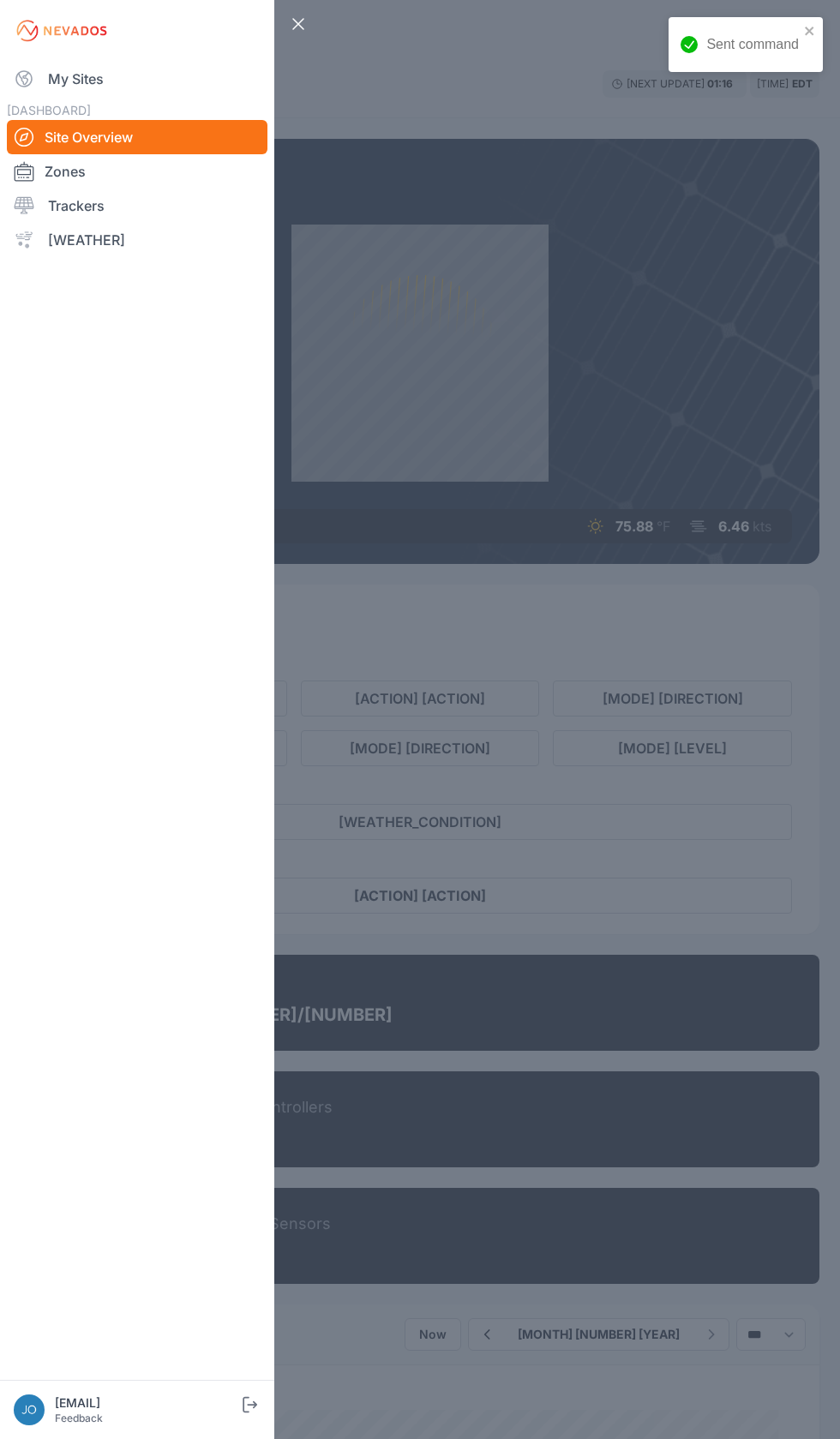 click at bounding box center (62, 31) 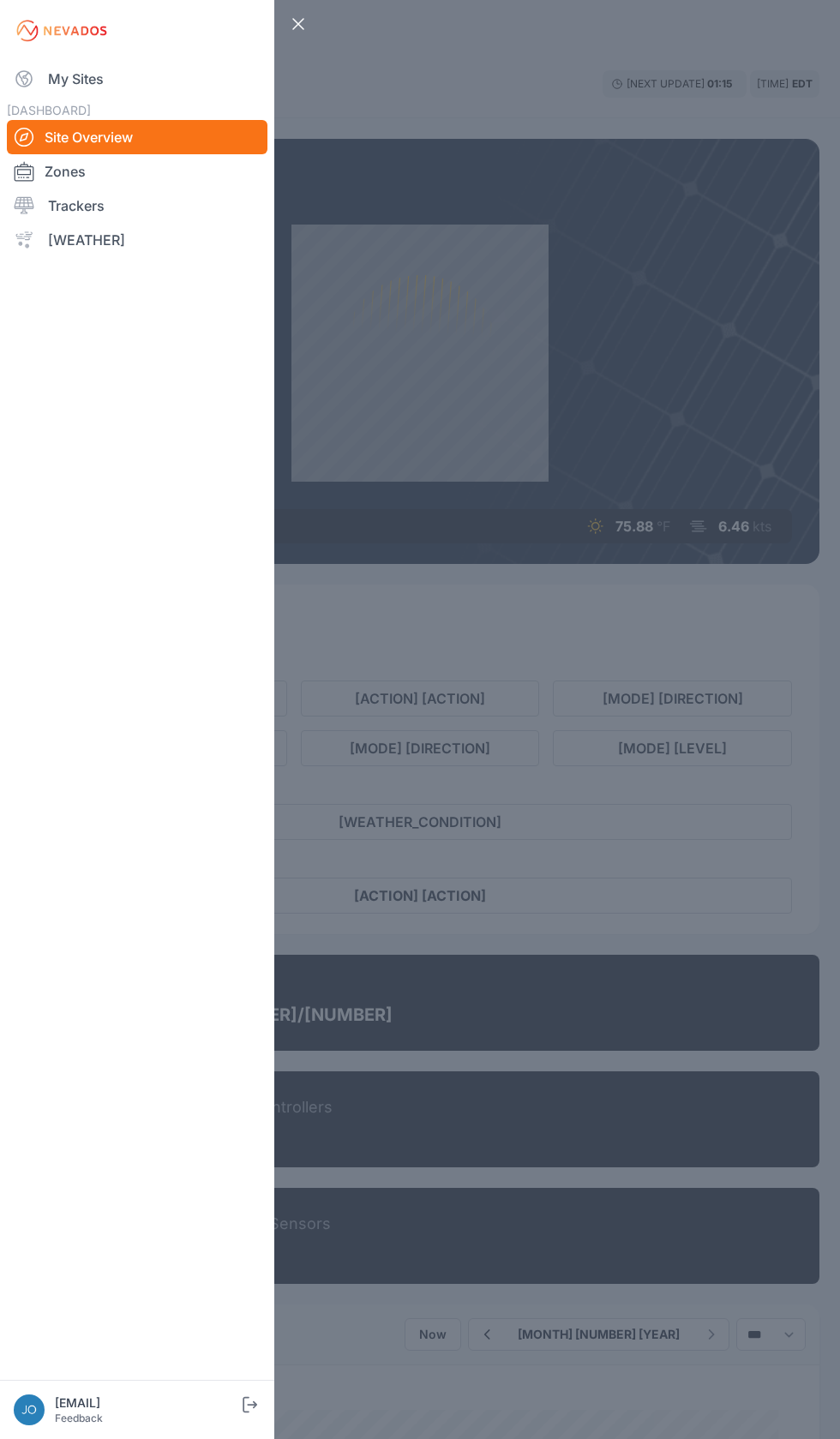 click on "My Sites" at bounding box center (137, 79) 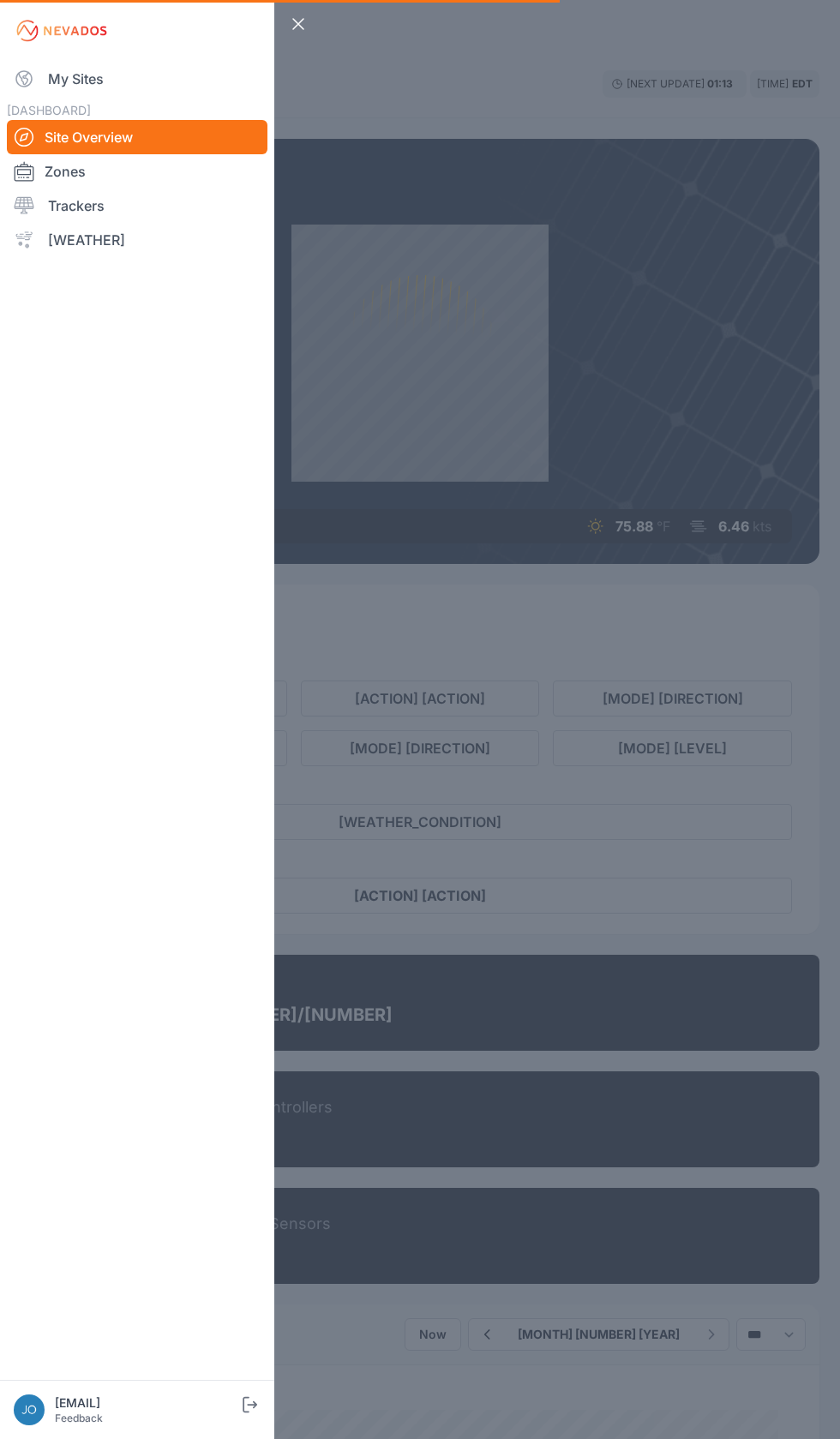 click on "My Sites" at bounding box center [137, 79] 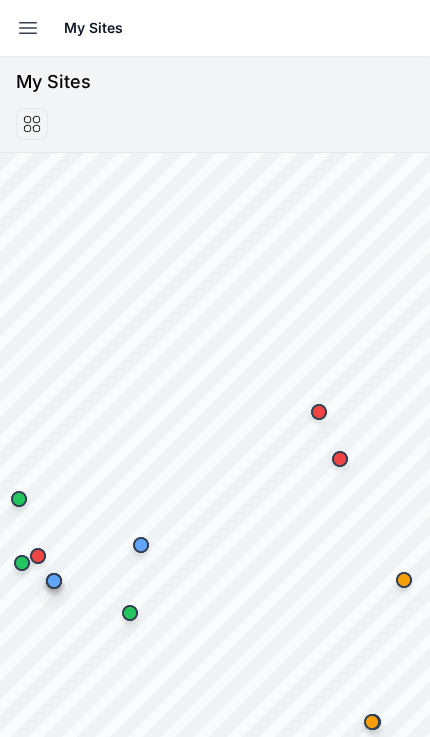 click at bounding box center (28, 28) 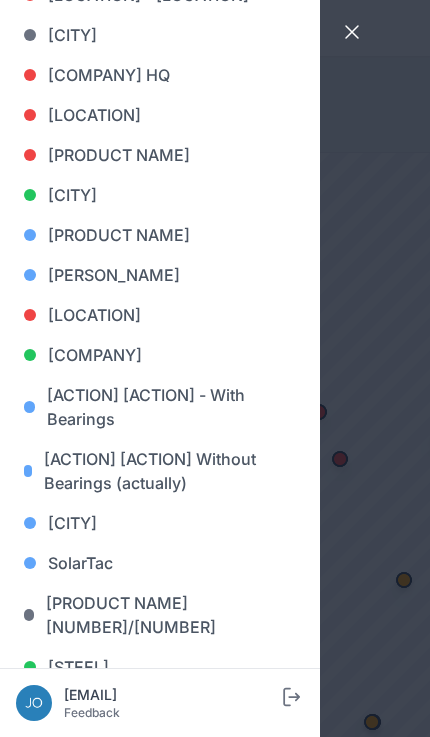 scroll, scrollTop: 1539, scrollLeft: 0, axis: vertical 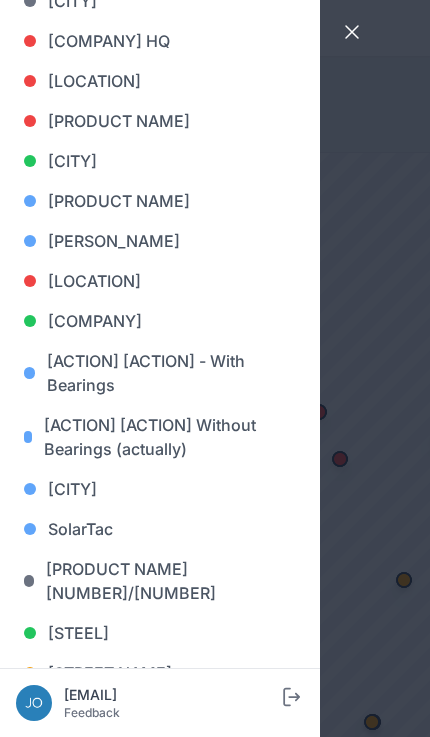 click on "[CITY]" at bounding box center [160, 489] 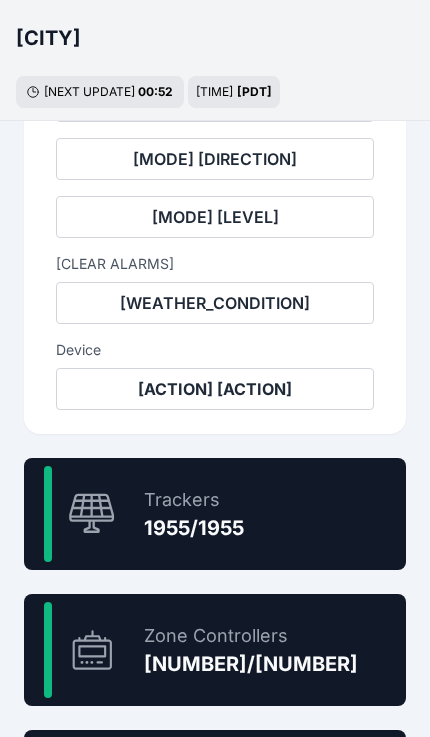 click on "[NUMBER] % Trackers [NUMBER]/[NUMBER]" at bounding box center (215, 514) 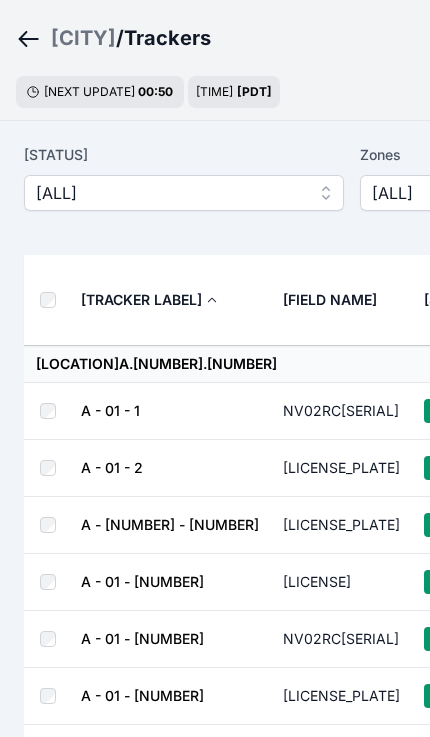 scroll, scrollTop: 60, scrollLeft: 3, axis: both 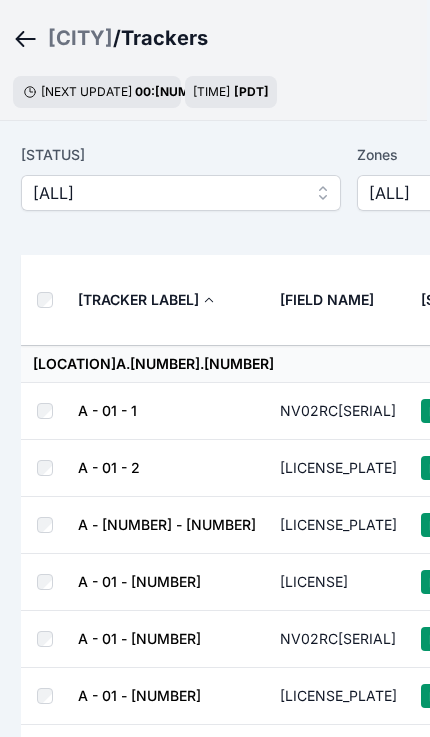 click on "[ALL]" at bounding box center [167, 193] 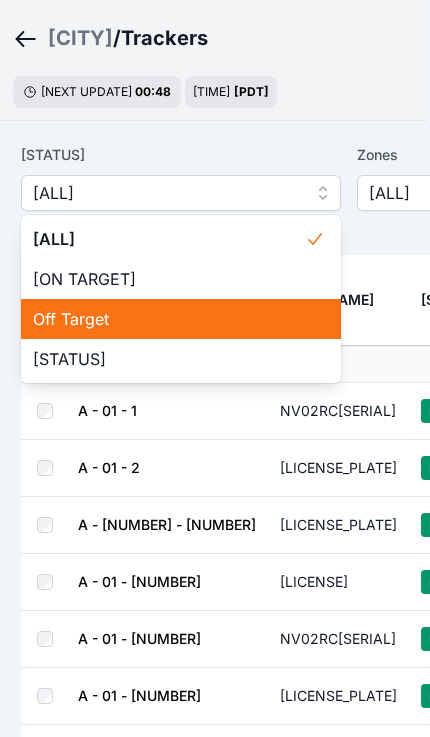 click on "Off Target" at bounding box center [181, 319] 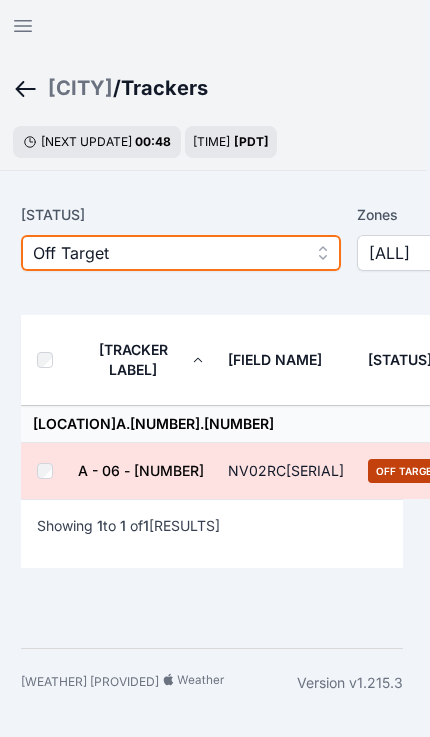 scroll, scrollTop: 0, scrollLeft: 0, axis: both 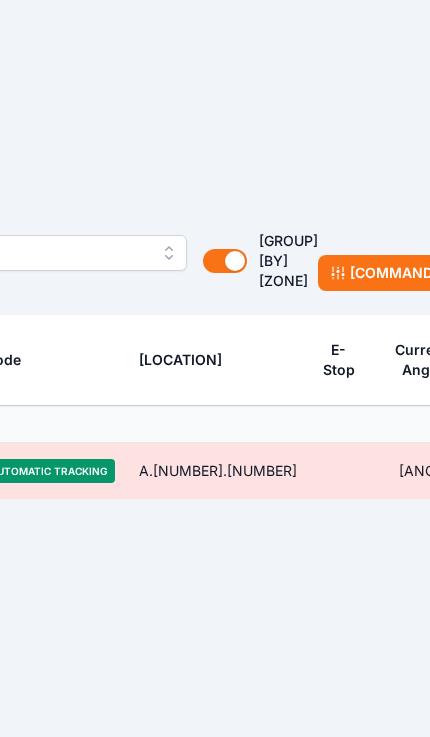 click on "[COMMANDS]" at bounding box center [388, 273] 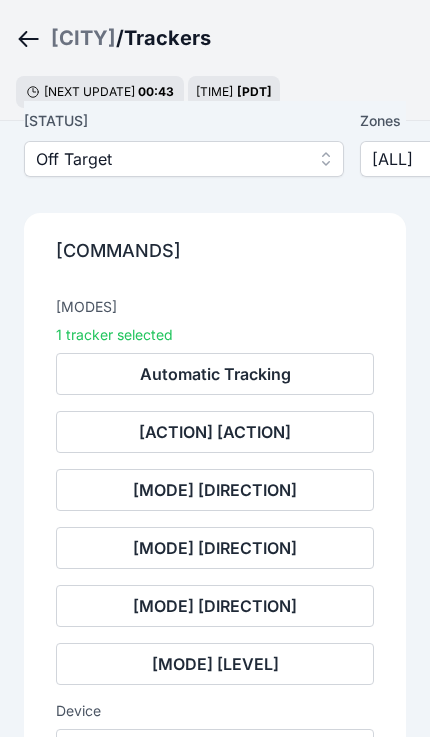 scroll, scrollTop: 127, scrollLeft: 0, axis: vertical 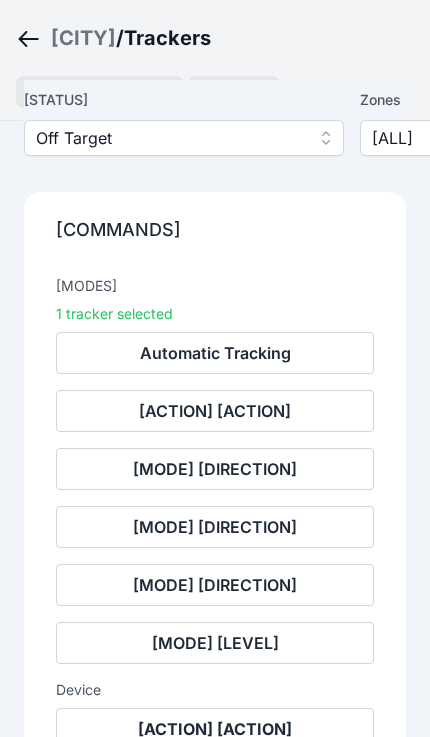 click on "[ACTION] [ACTION]" at bounding box center (215, 729) 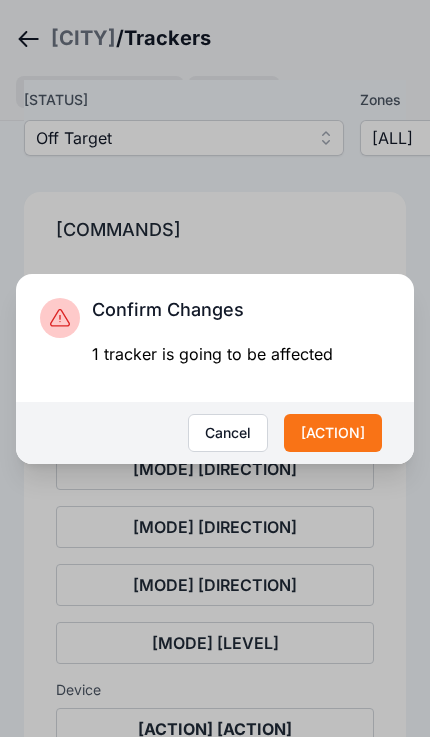 click on "[ACTION] [ACTION]" at bounding box center [215, 433] 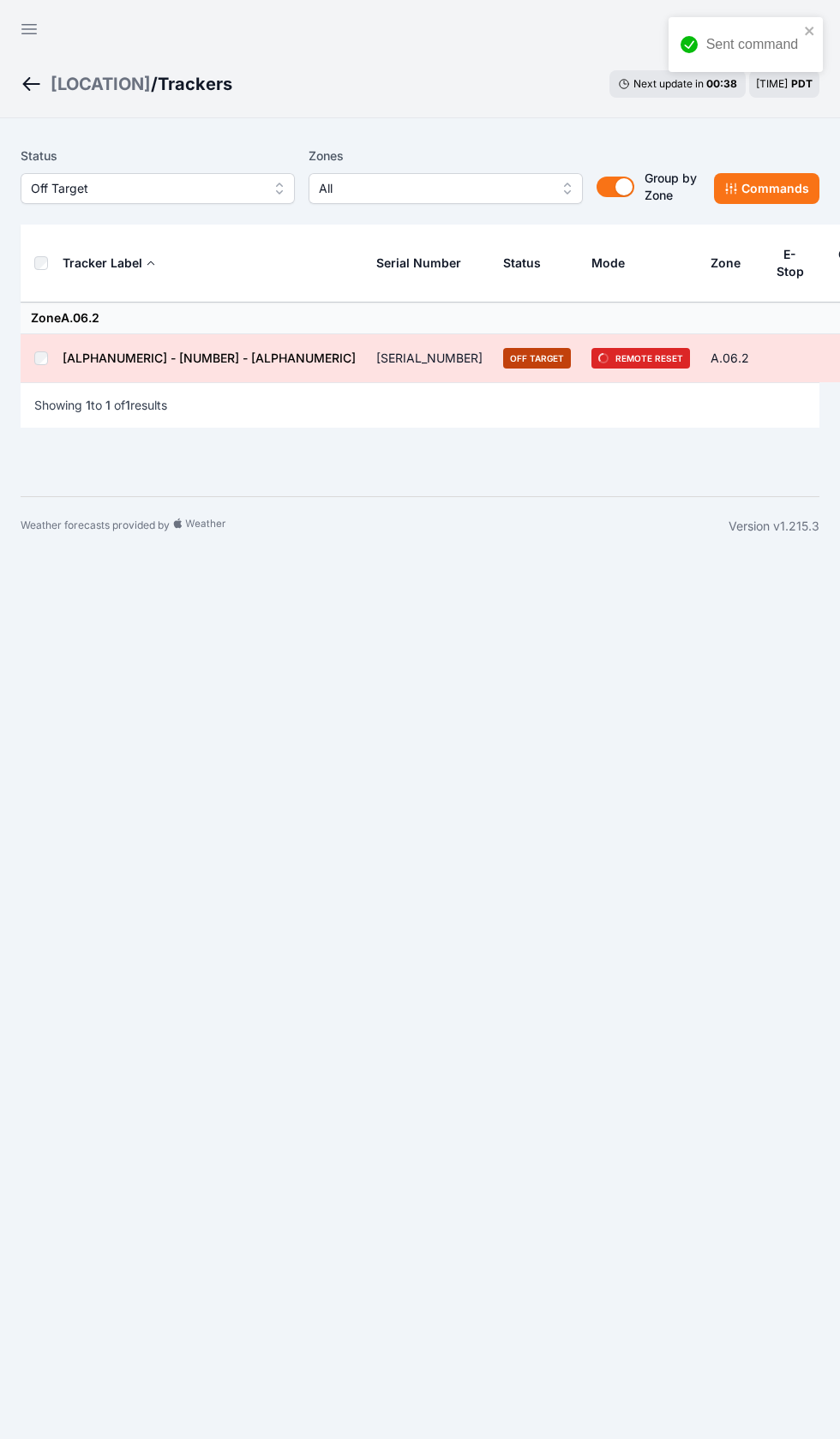 scroll, scrollTop: 0, scrollLeft: 0, axis: both 